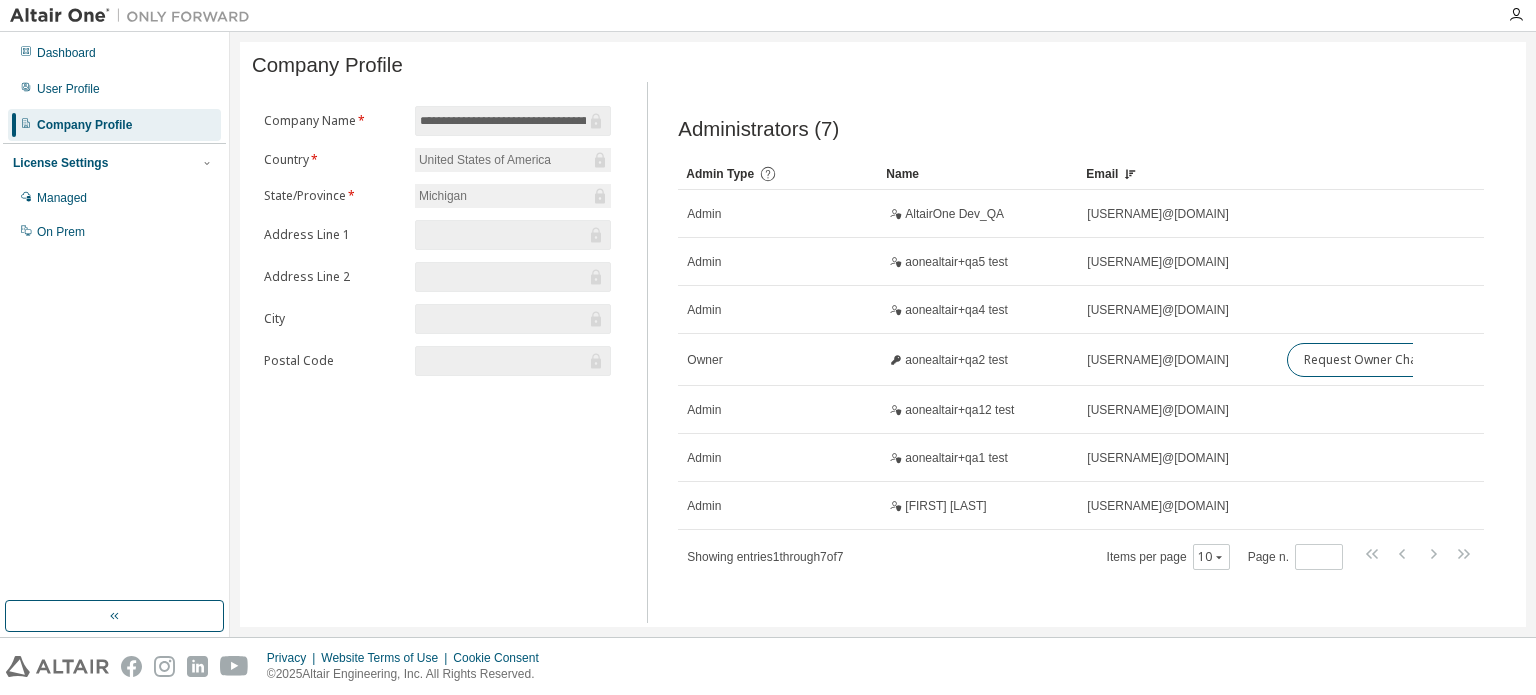 scroll, scrollTop: 0, scrollLeft: 0, axis: both 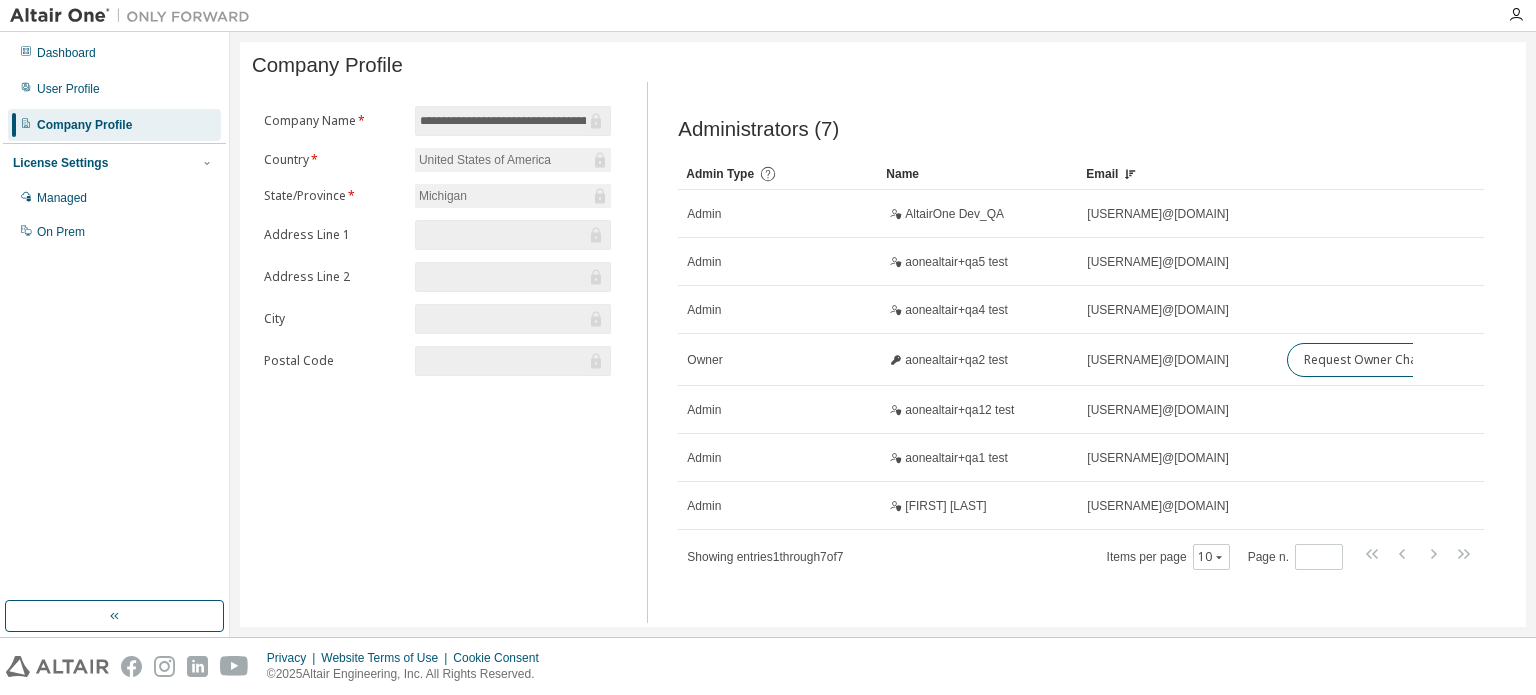 click on "**********" at bounding box center (437, 352) 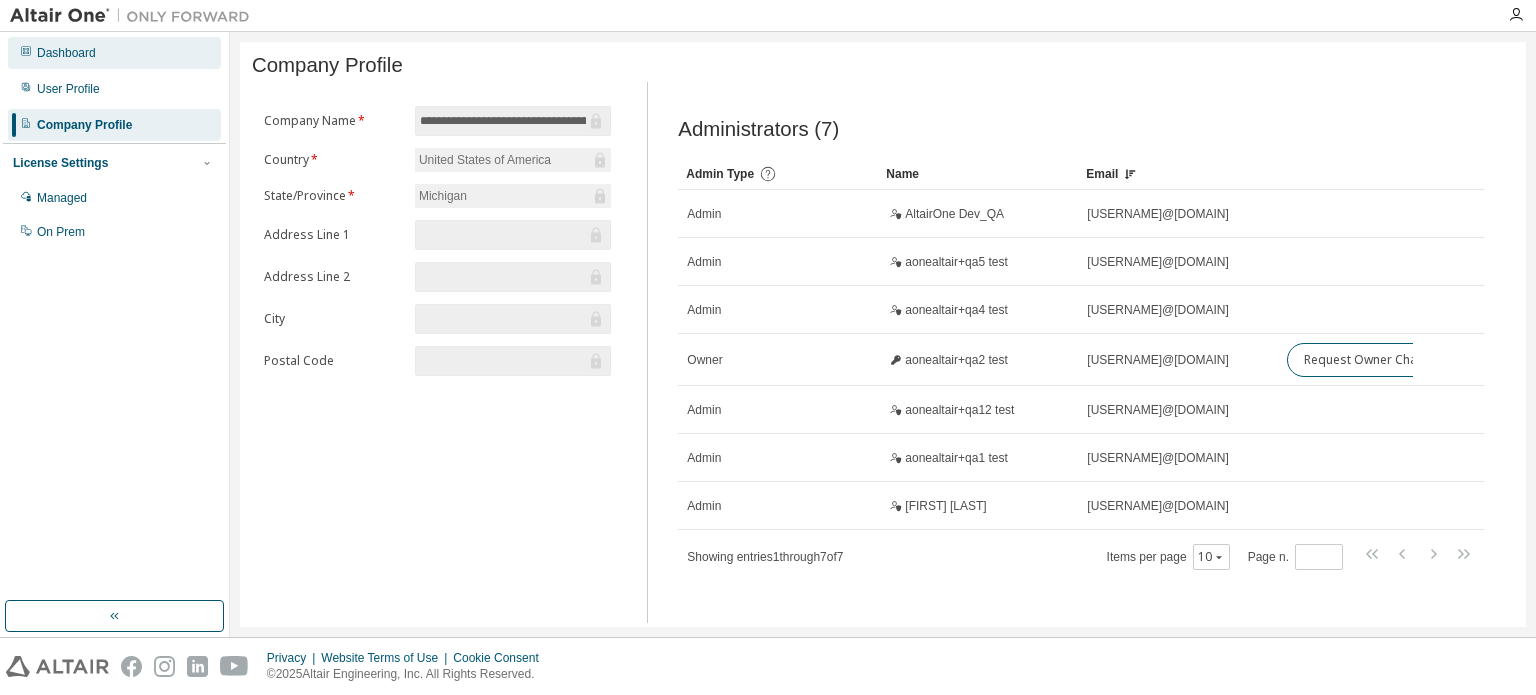 click on "Dashboard" at bounding box center [114, 53] 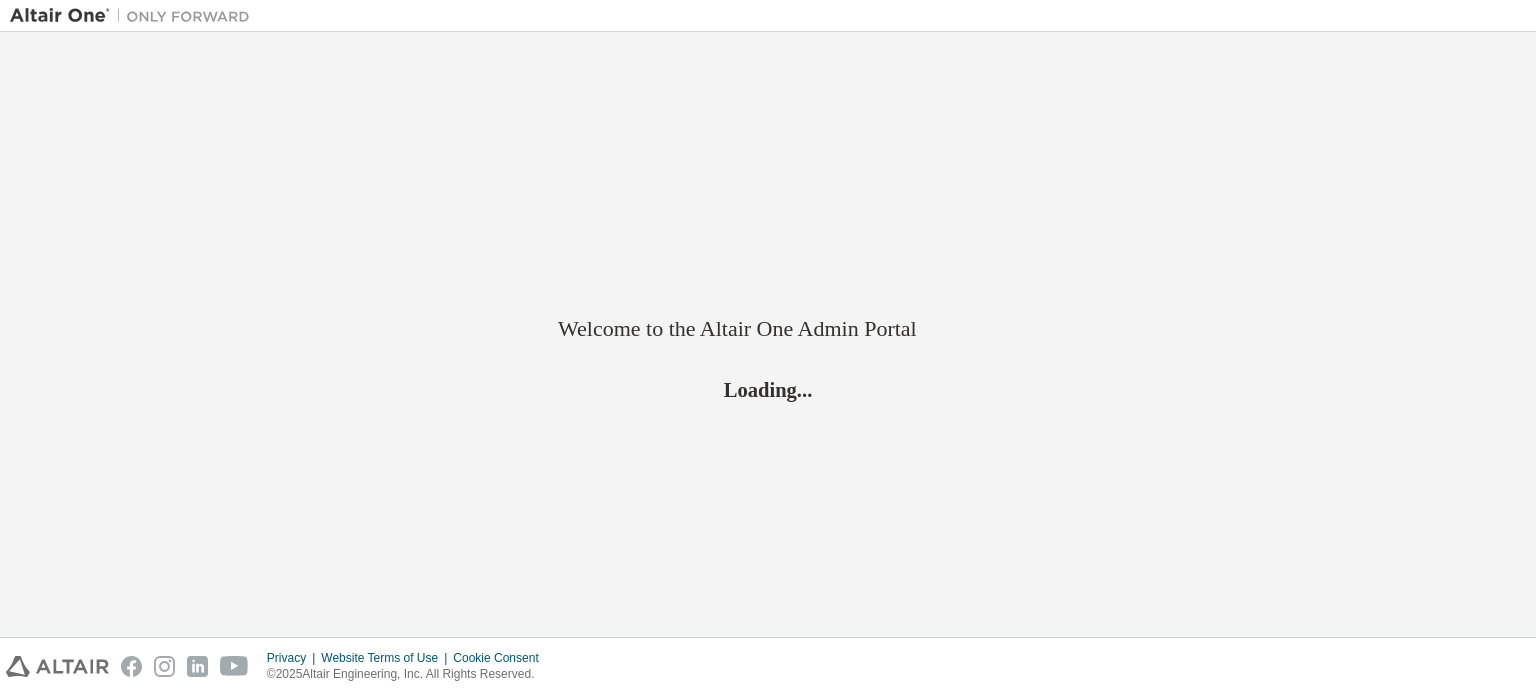 scroll, scrollTop: 0, scrollLeft: 0, axis: both 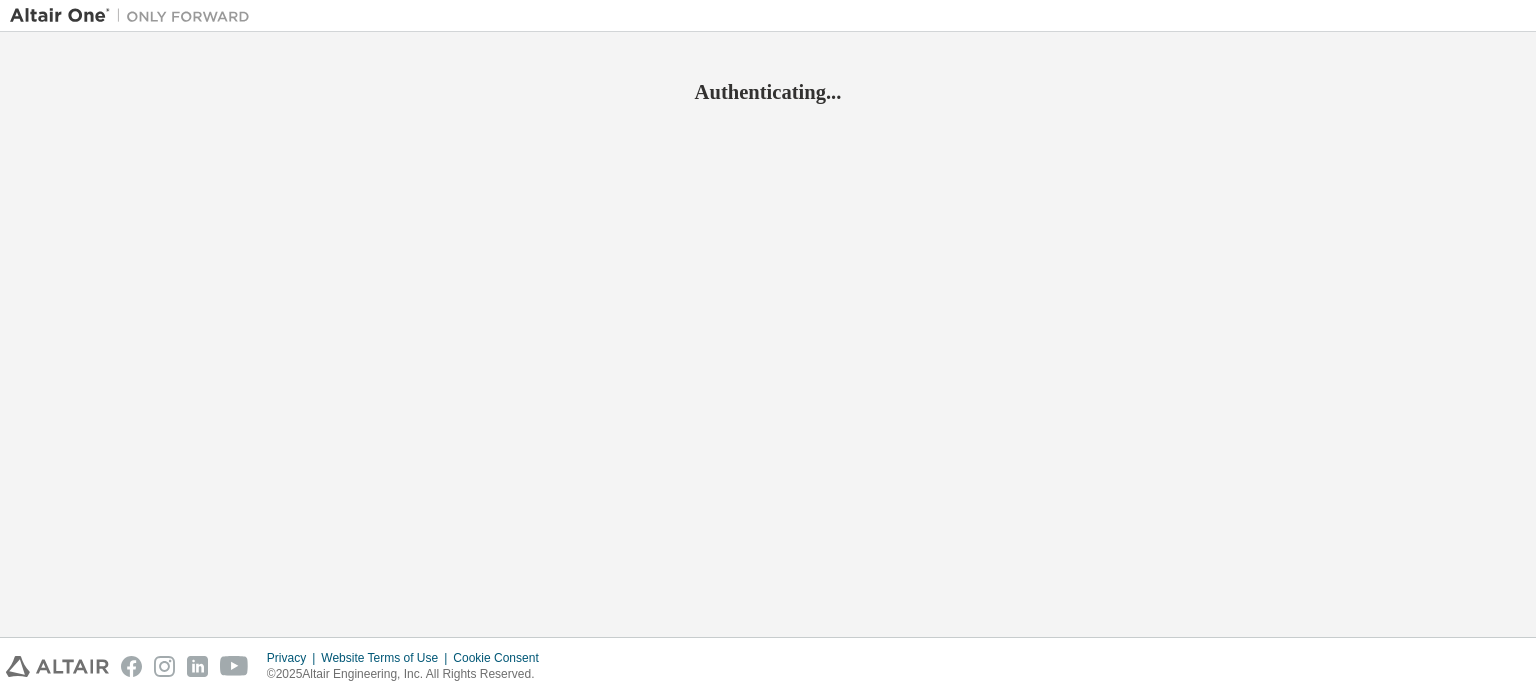 drag, startPoint x: 0, startPoint y: 0, endPoint x: 1369, endPoint y: 272, distance: 1395.7596 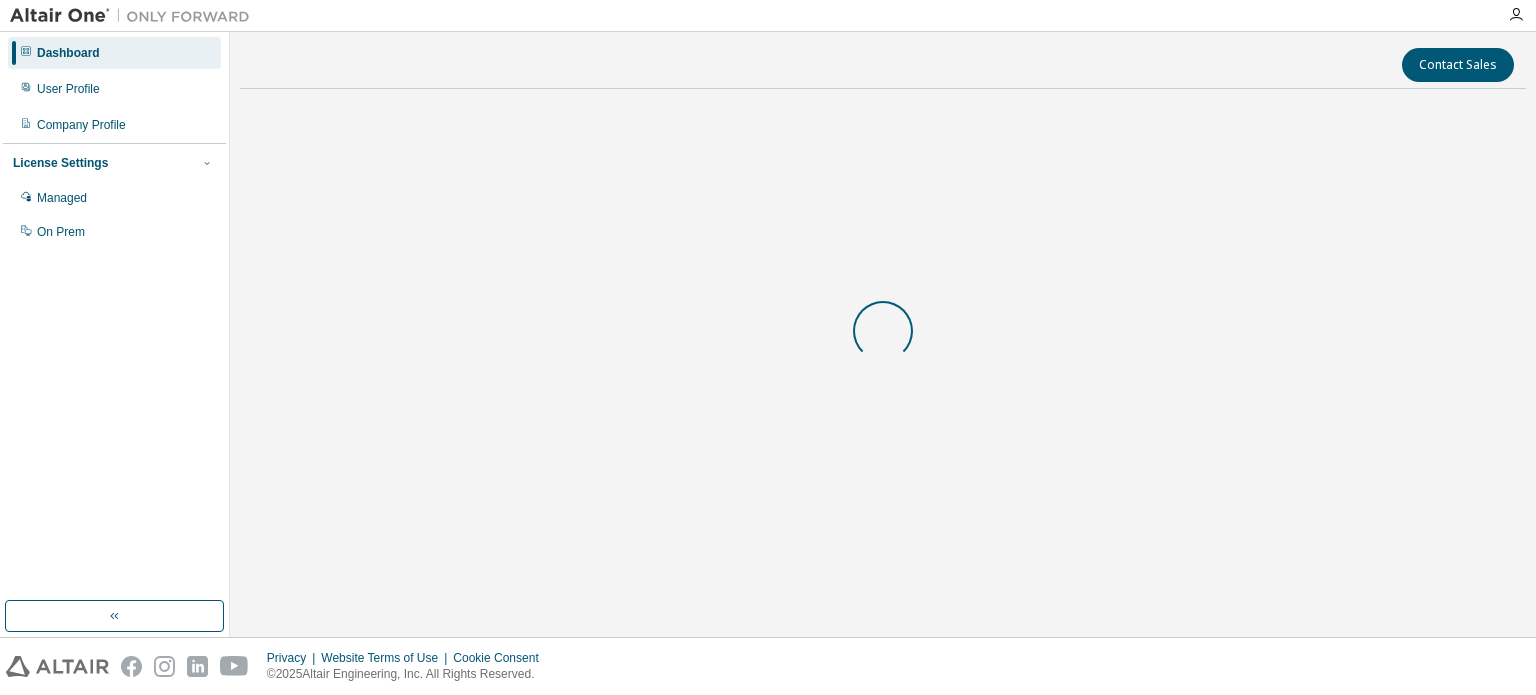 scroll, scrollTop: 0, scrollLeft: 0, axis: both 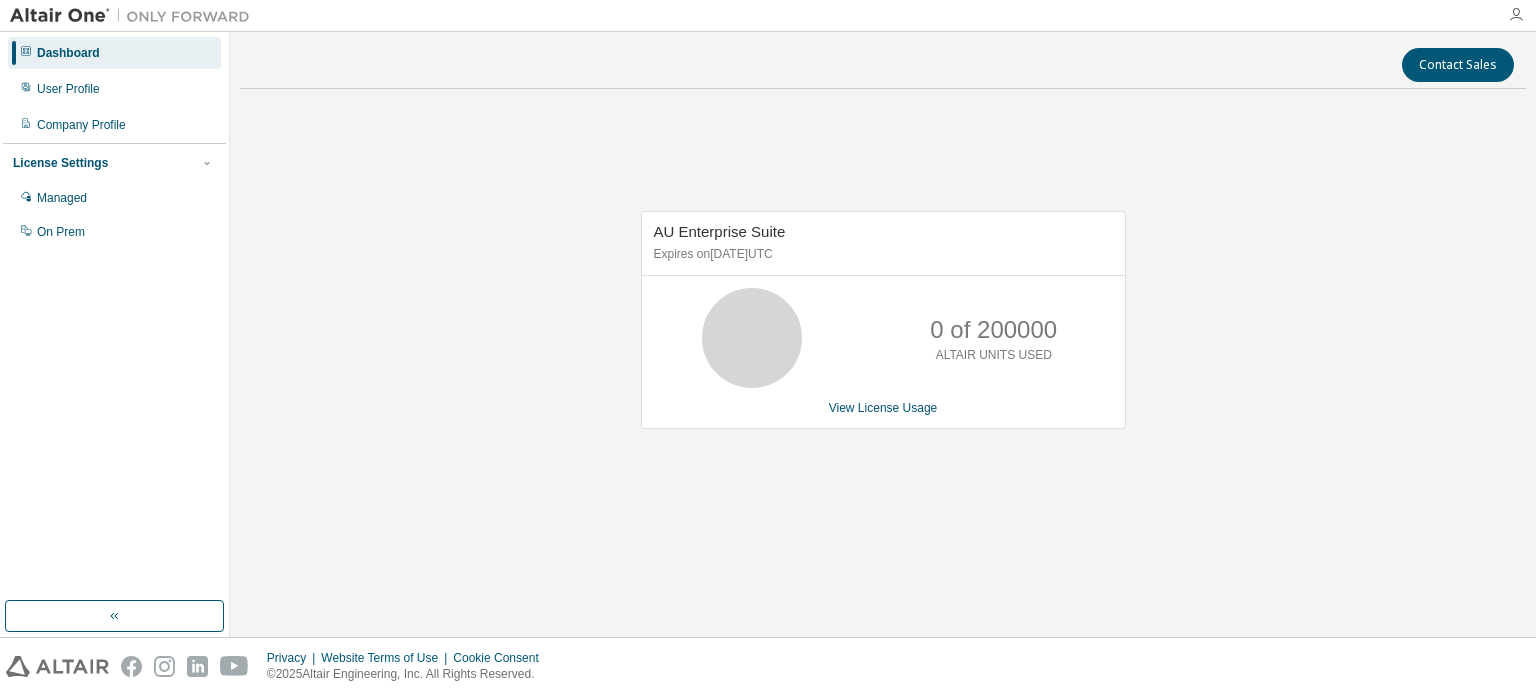 click at bounding box center (1516, 15) 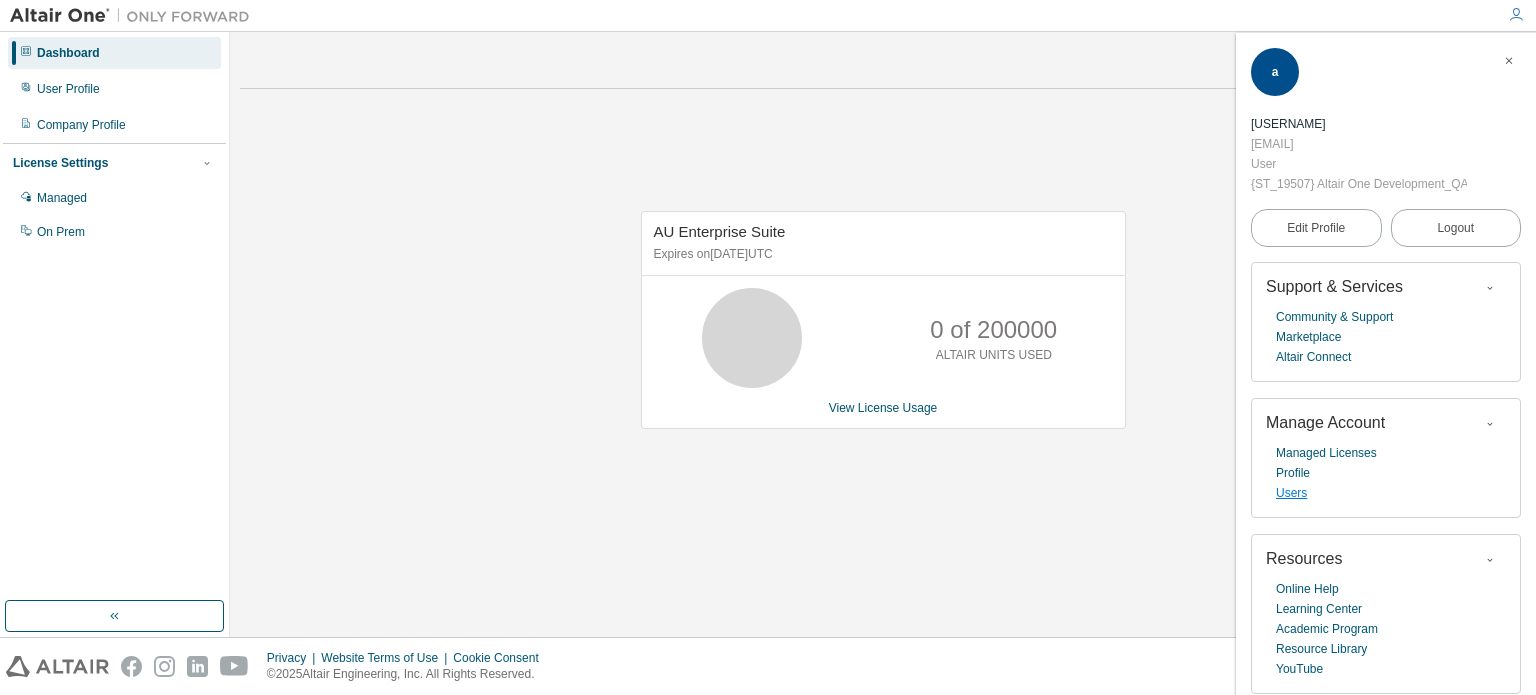 click on "Users" at bounding box center [1291, 493] 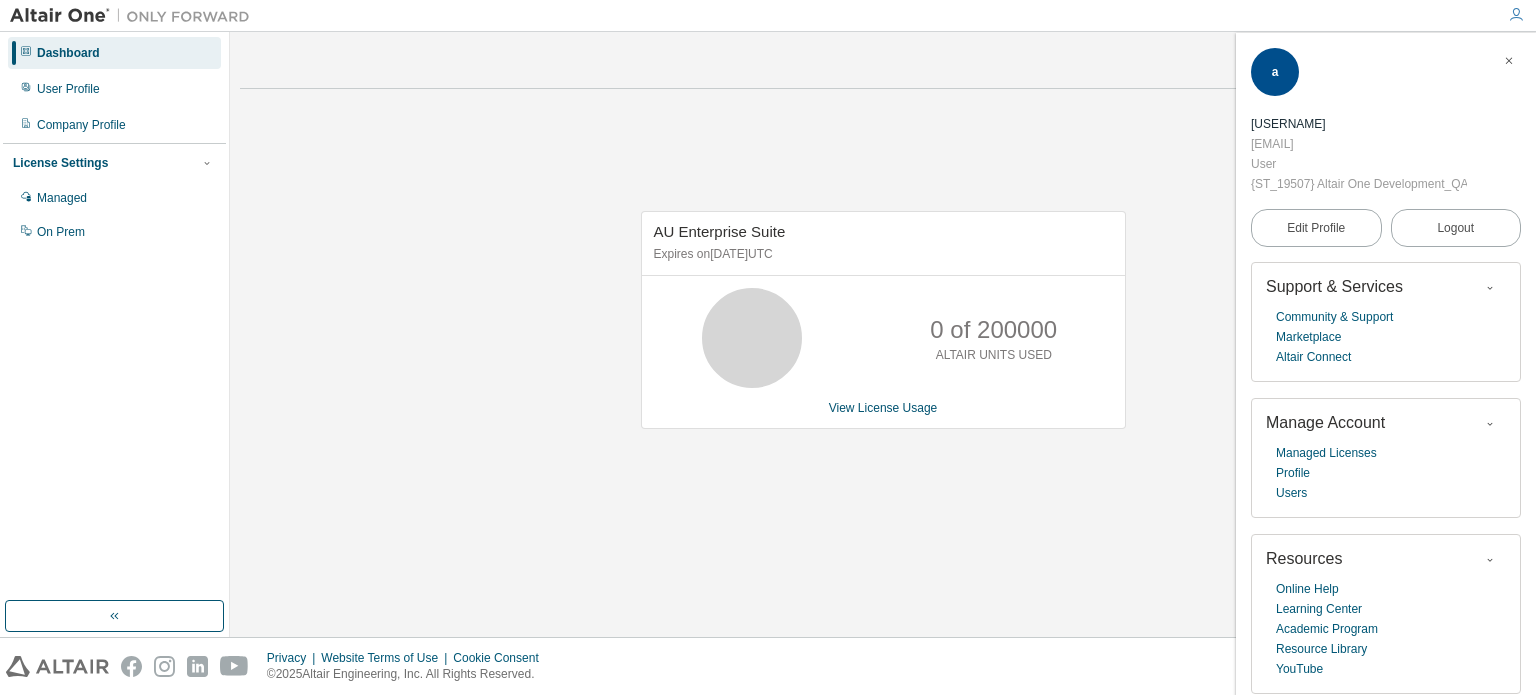 scroll, scrollTop: 0, scrollLeft: 0, axis: both 